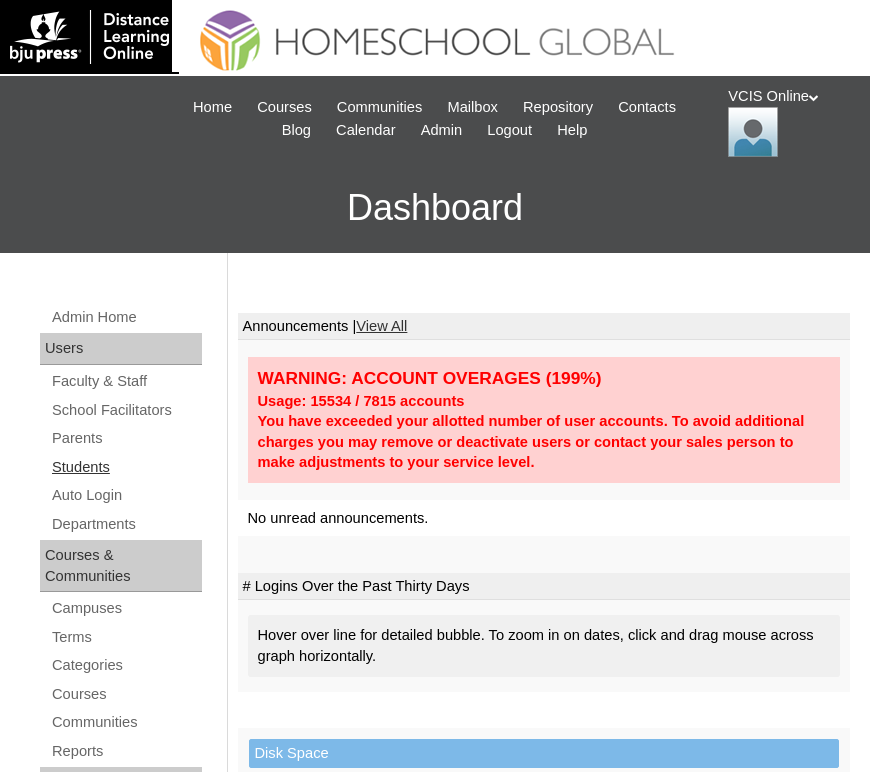 scroll, scrollTop: 0, scrollLeft: 0, axis: both 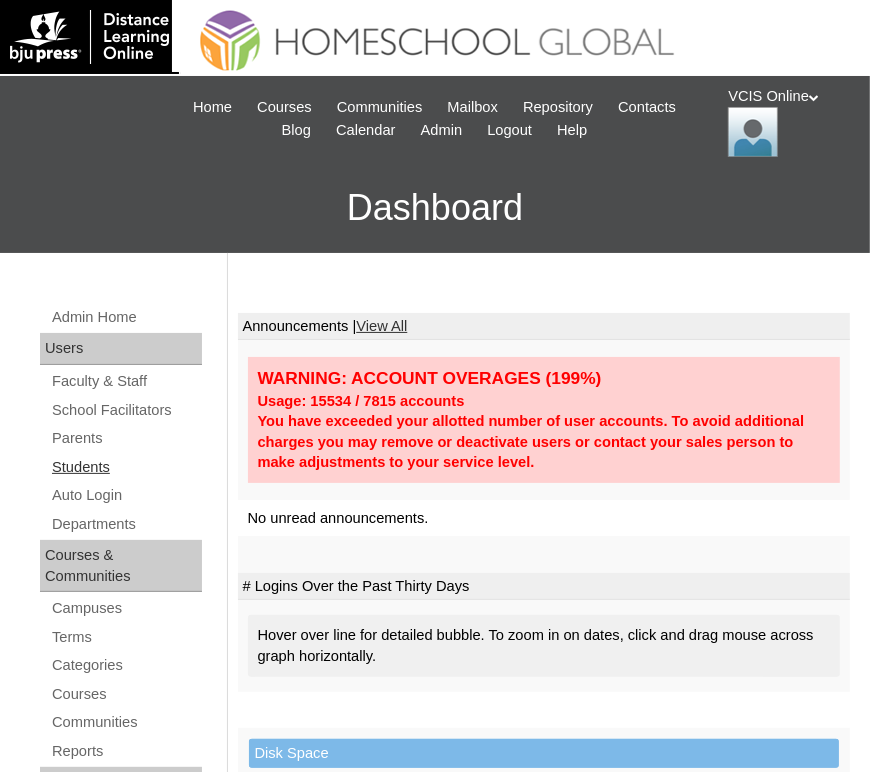 click on "Students" at bounding box center (126, 467) 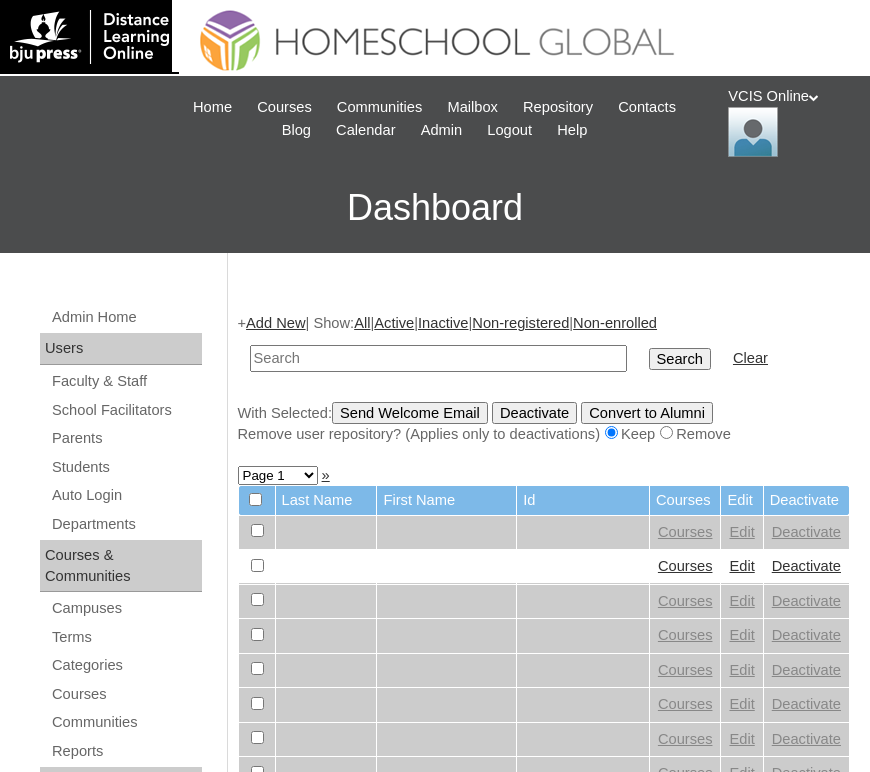scroll, scrollTop: 0, scrollLeft: 0, axis: both 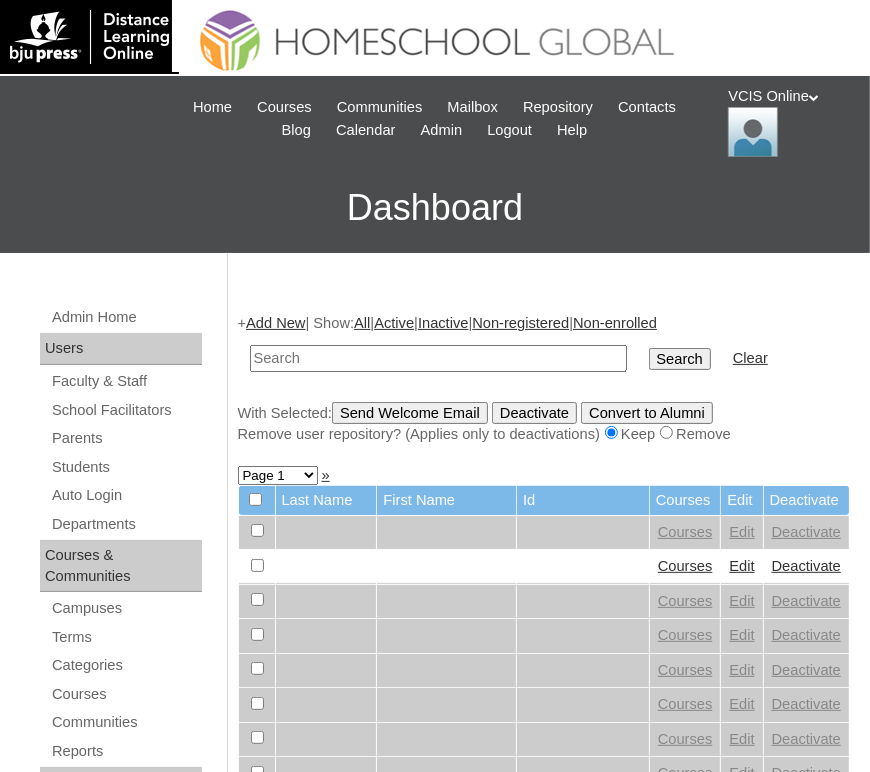 click at bounding box center [438, 358] 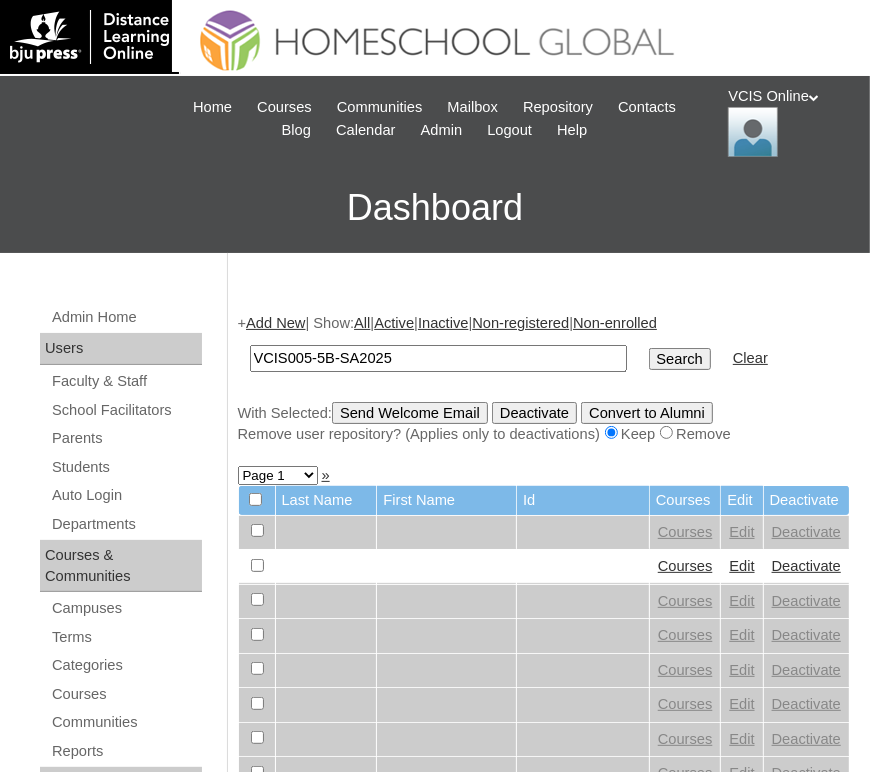 type on "VCIS005-5B-SA2025" 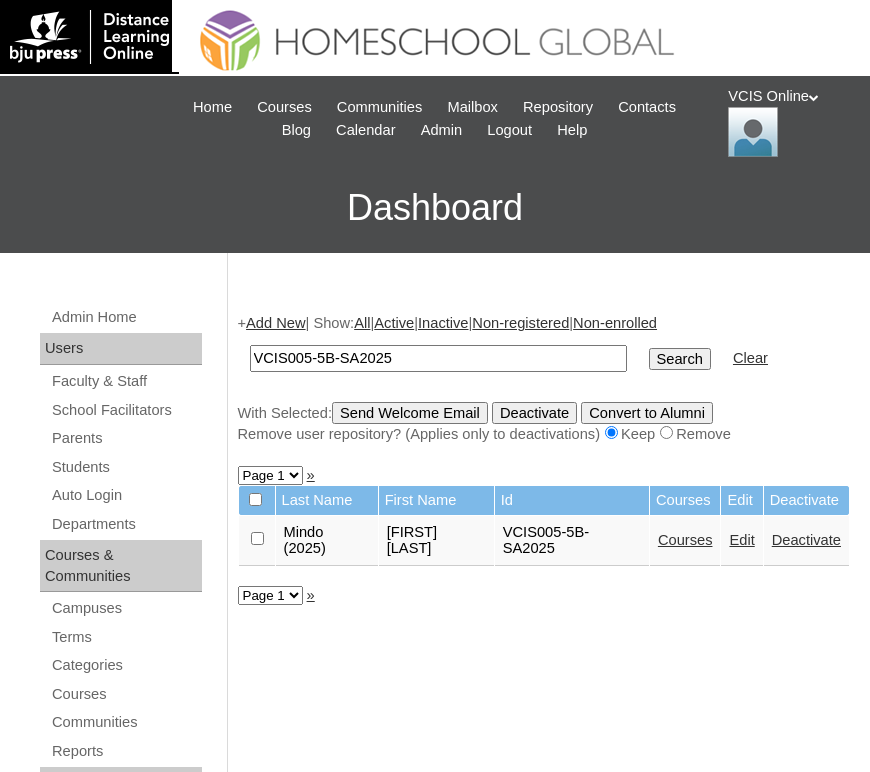 scroll, scrollTop: 0, scrollLeft: 0, axis: both 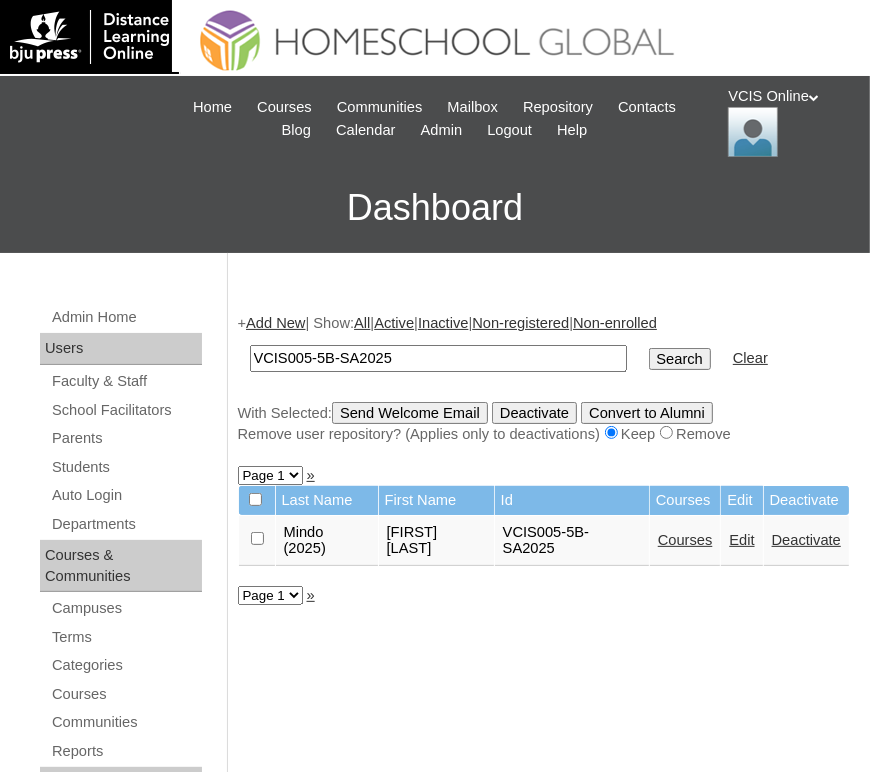 click on "Edit" at bounding box center (741, 540) 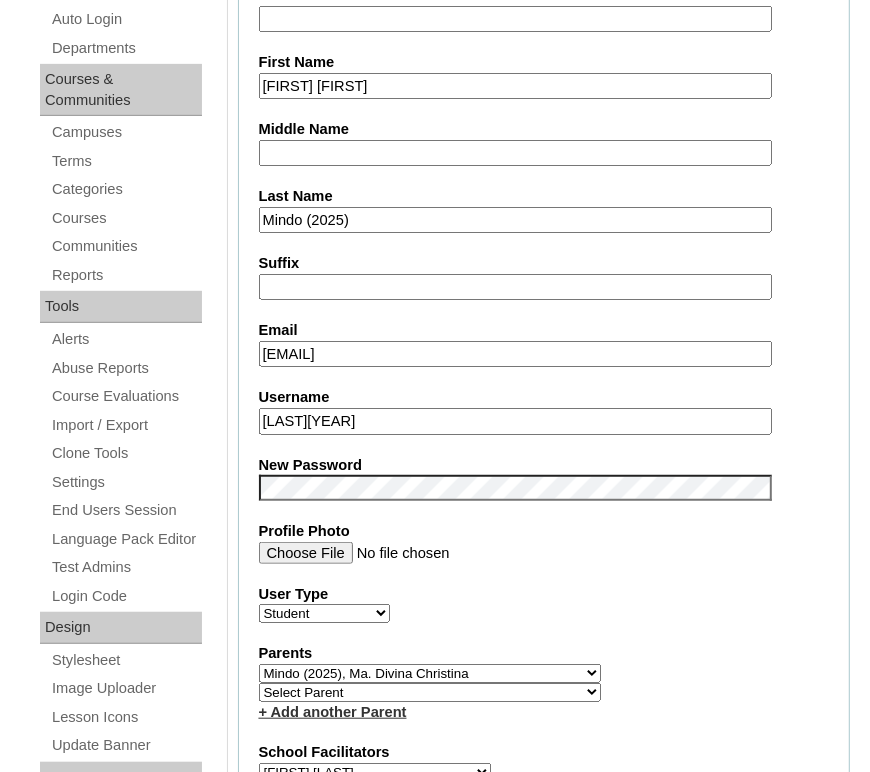scroll, scrollTop: 475, scrollLeft: 0, axis: vertical 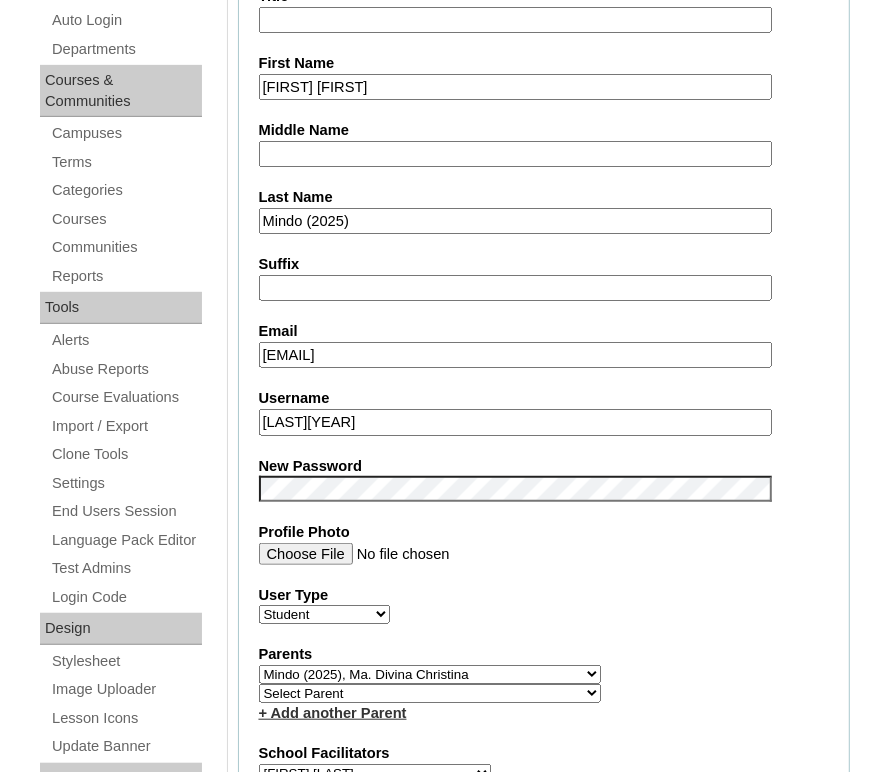 click on "madivinachristina@gmail.com" at bounding box center (515, 355) 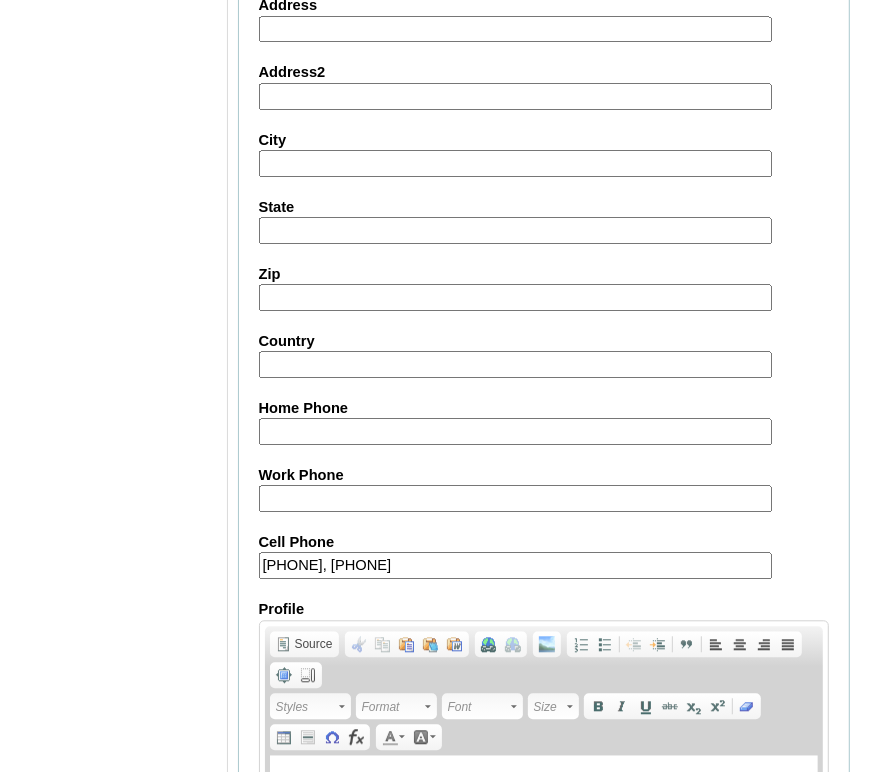 scroll, scrollTop: 2428, scrollLeft: 0, axis: vertical 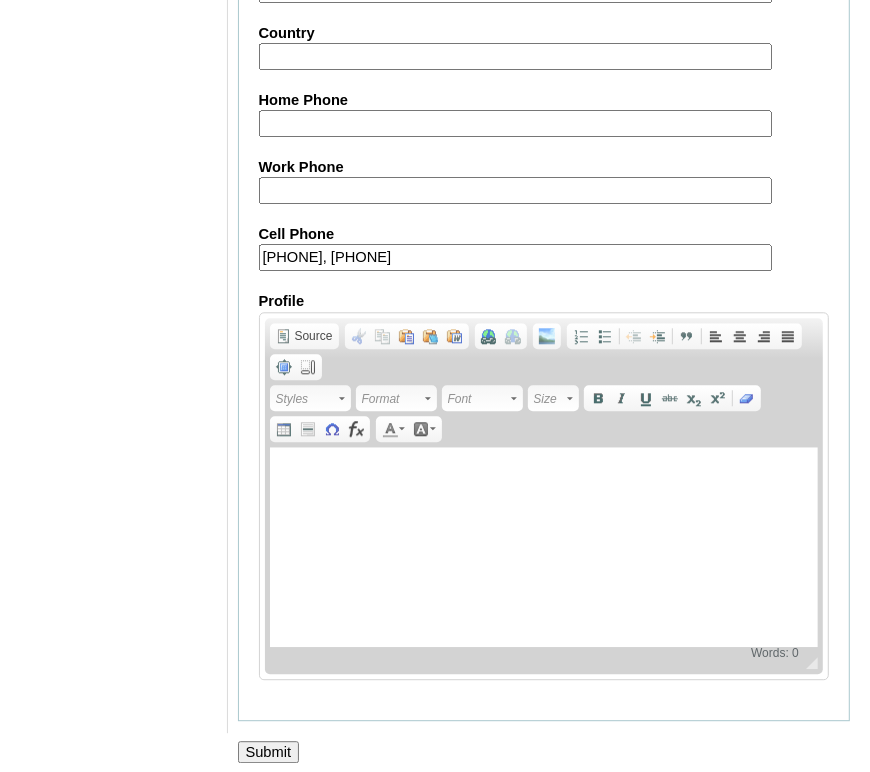 click on "Submit" at bounding box center [269, 752] 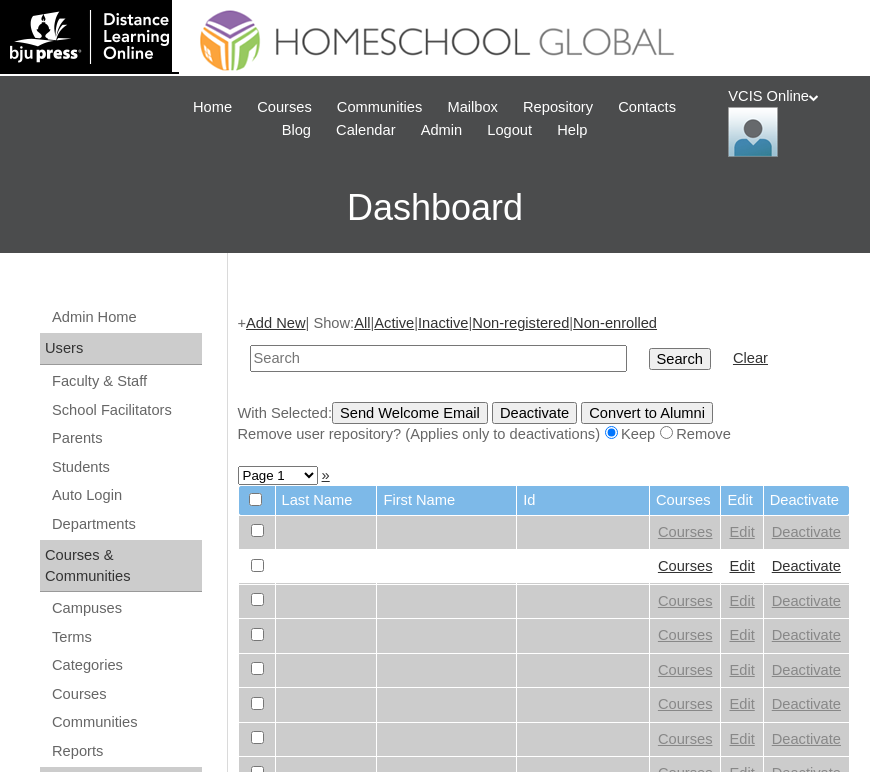 scroll, scrollTop: 0, scrollLeft: 0, axis: both 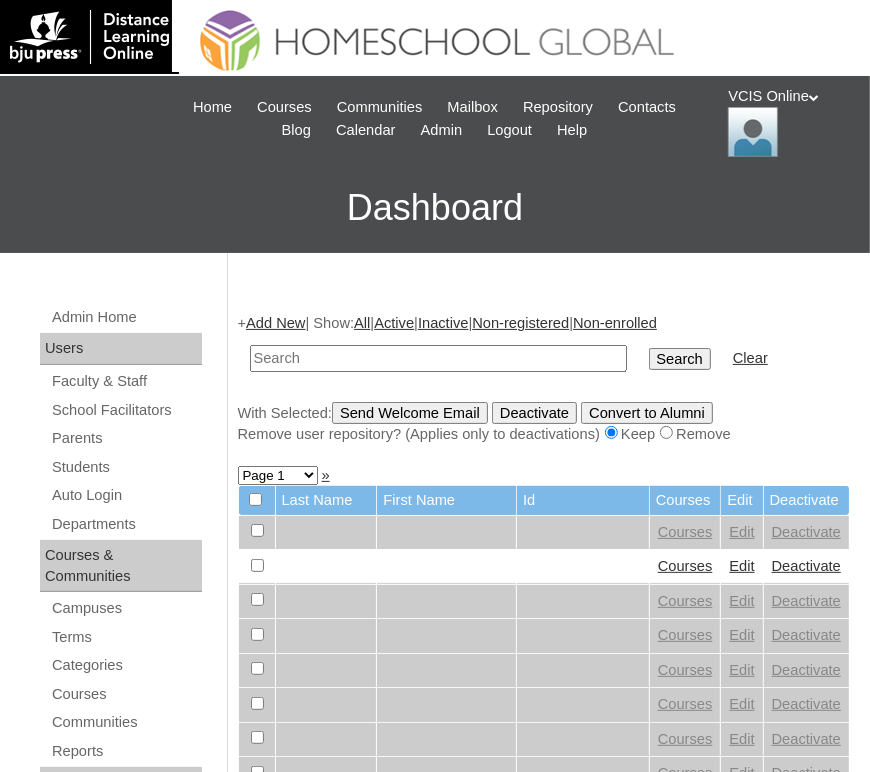 click at bounding box center (438, 358) 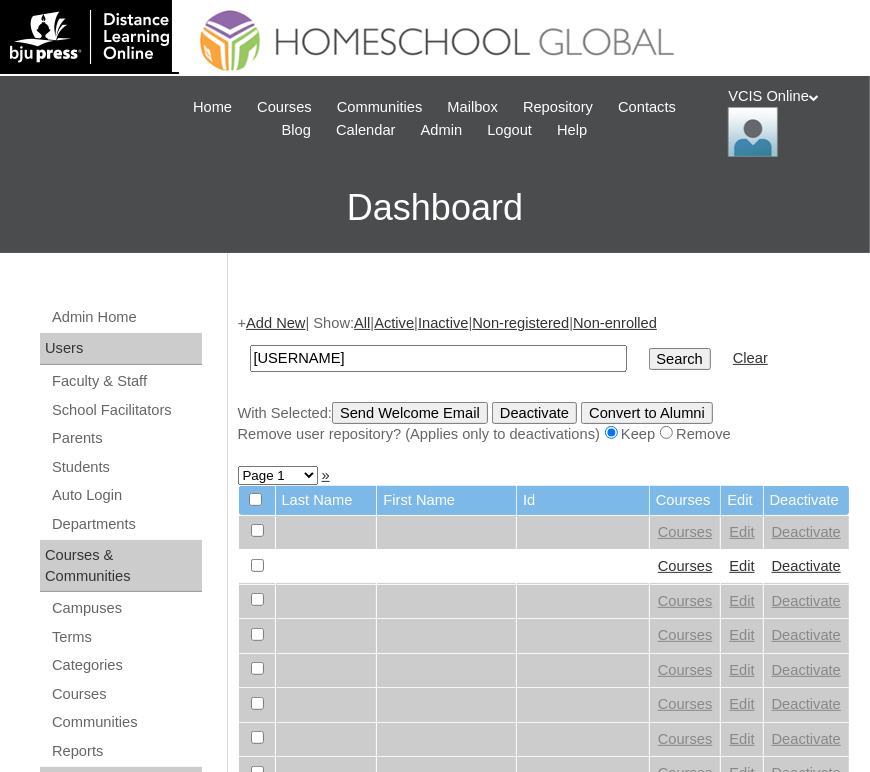 type on "[USERNAME]" 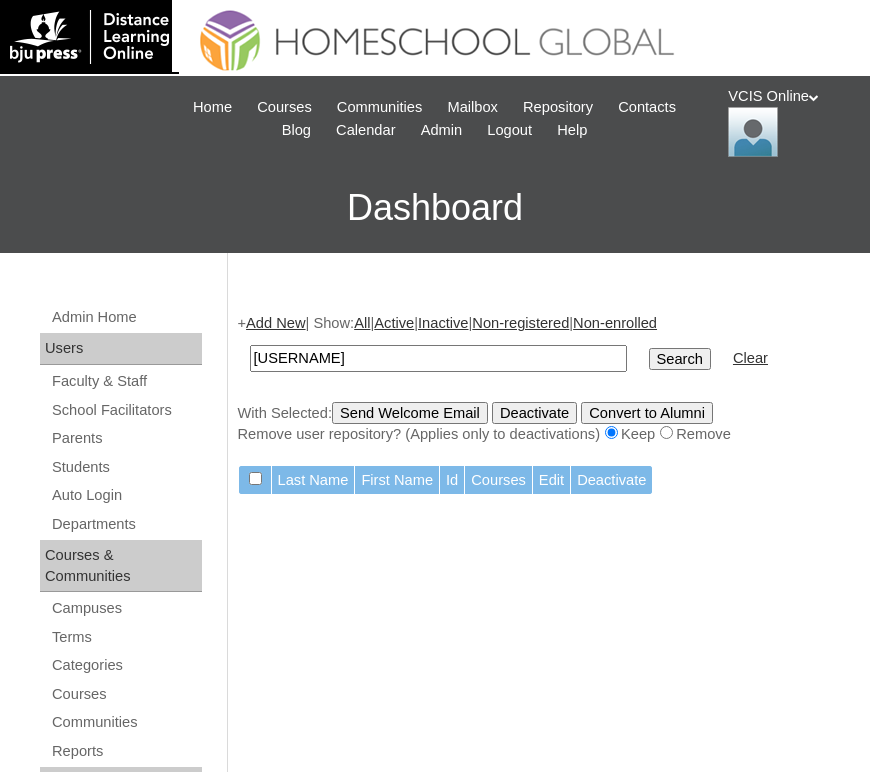 scroll, scrollTop: 0, scrollLeft: 0, axis: both 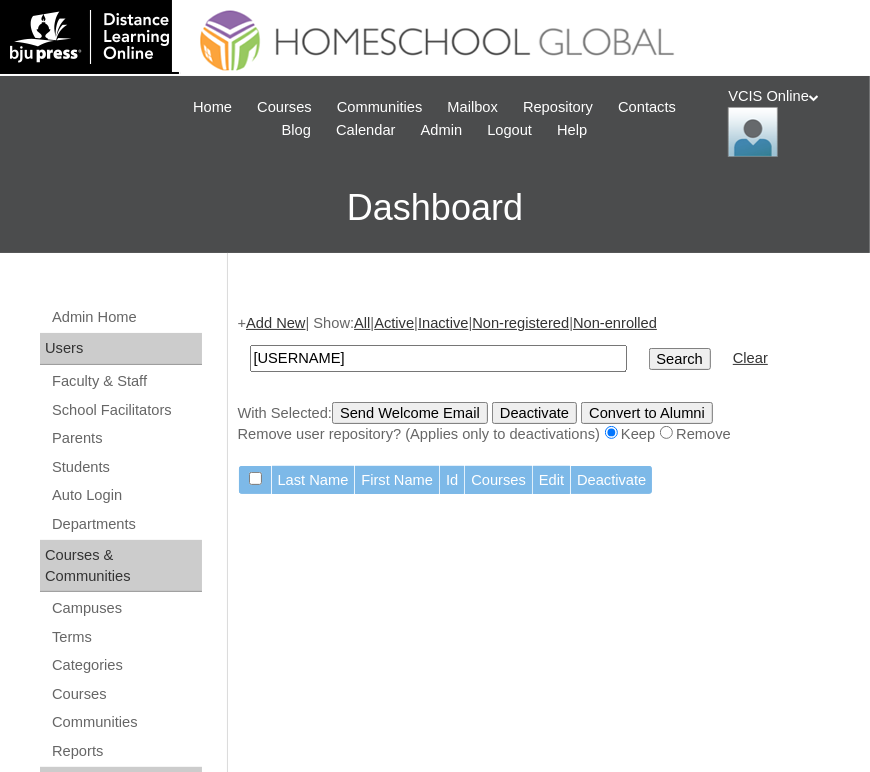 click on "[USERNAME]" at bounding box center [438, 358] 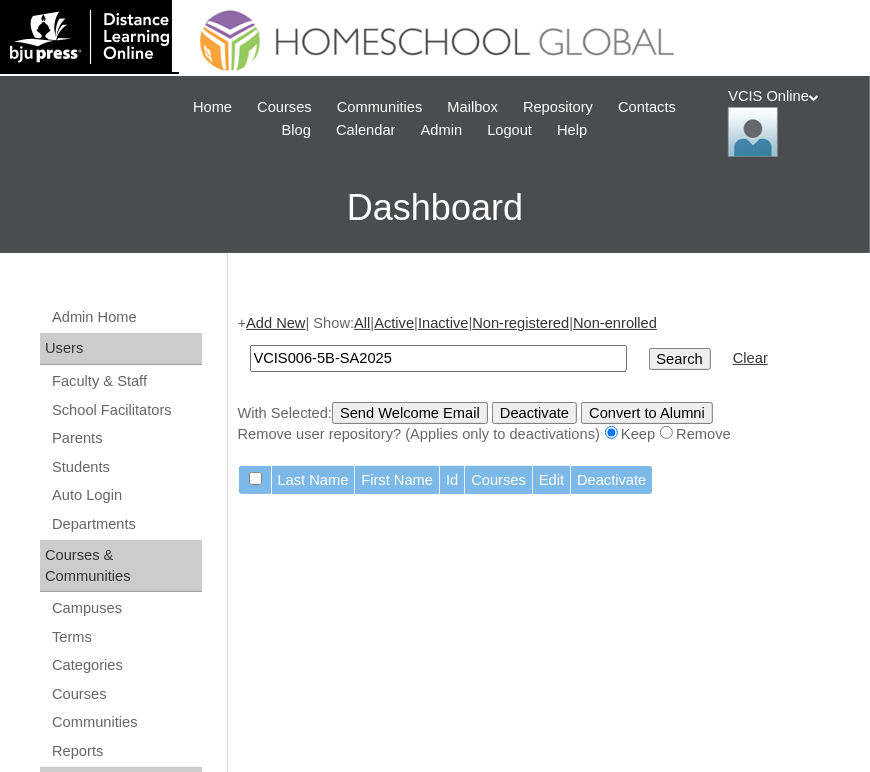 type on "VCIS006-5B-SA2025" 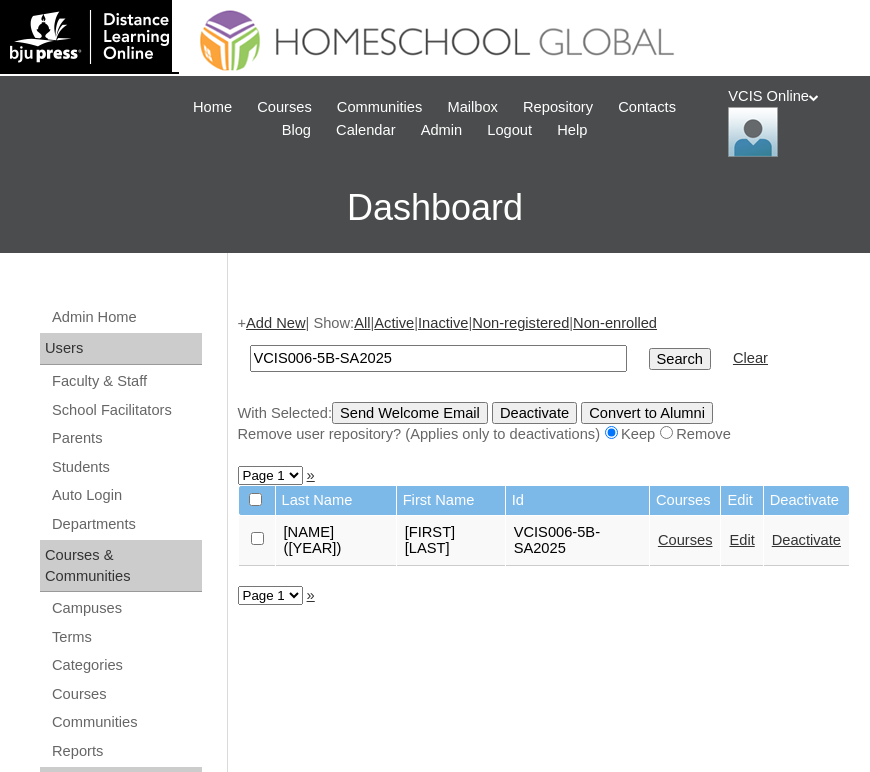 scroll, scrollTop: 0, scrollLeft: 0, axis: both 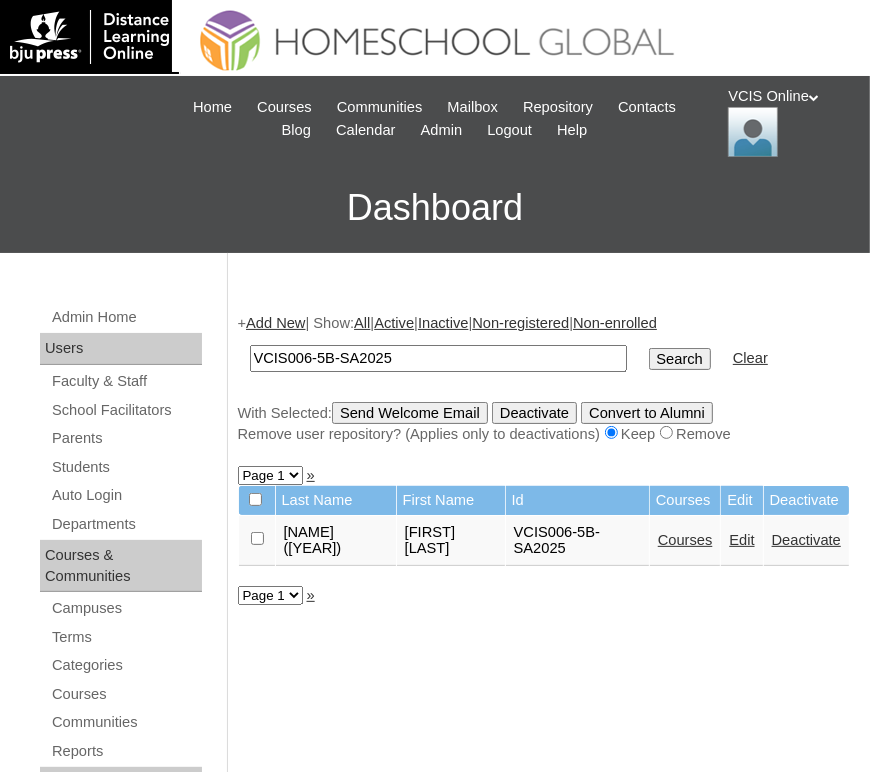 click on "Edit" at bounding box center [741, 540] 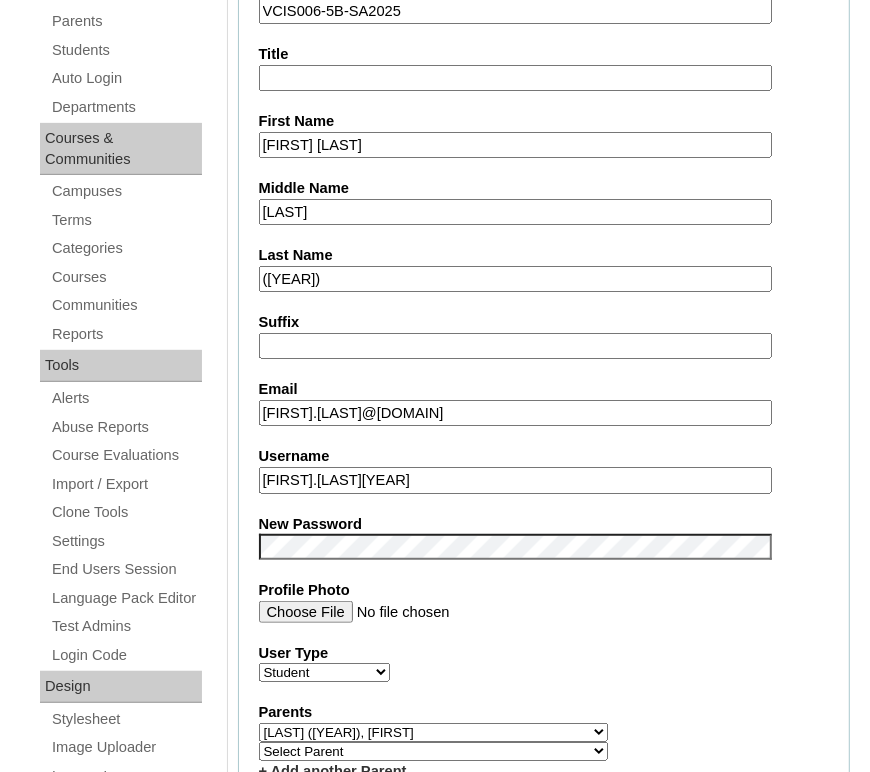 scroll, scrollTop: 464, scrollLeft: 0, axis: vertical 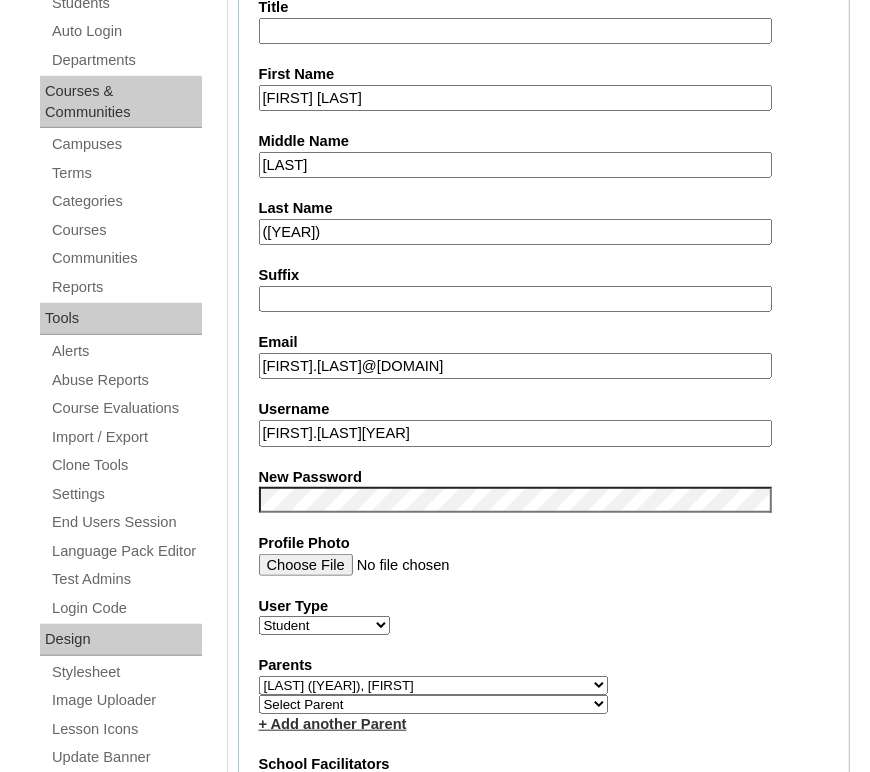 click on "[FIRST].[LAST]@[DOMAIN]" at bounding box center (515, 366) 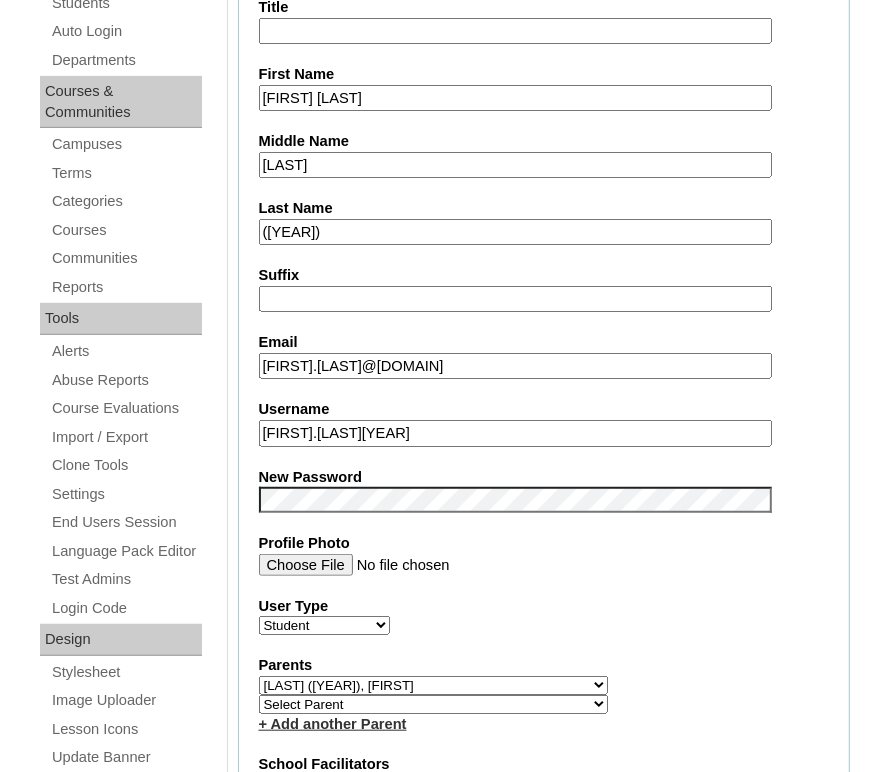 click on "[FIRST].[LAST]@[DOMAIN]" at bounding box center [515, 366] 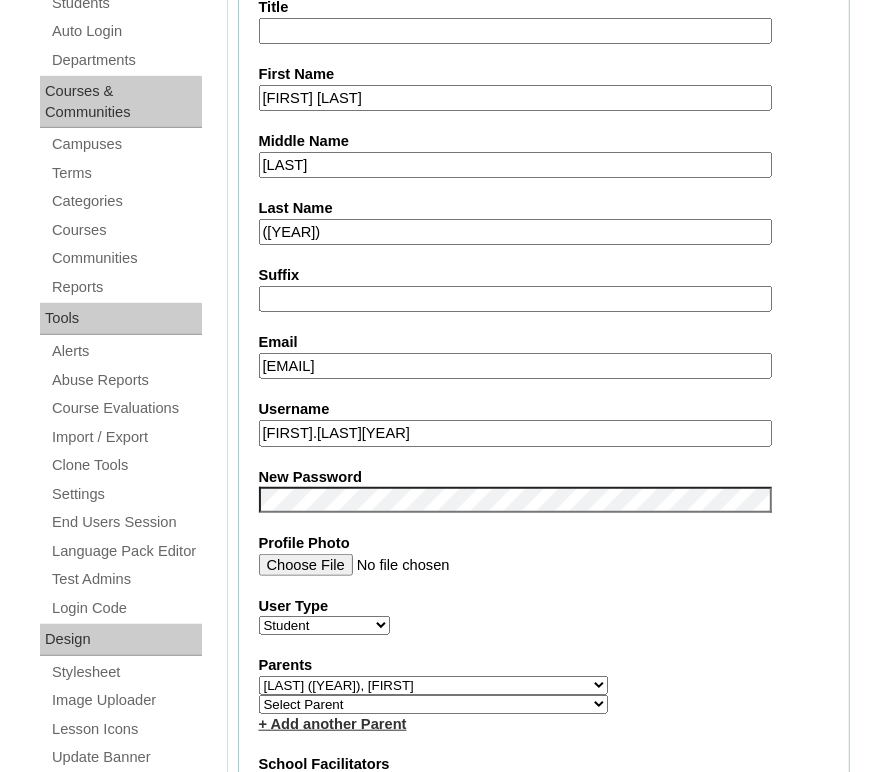 type on "[EMAIL]" 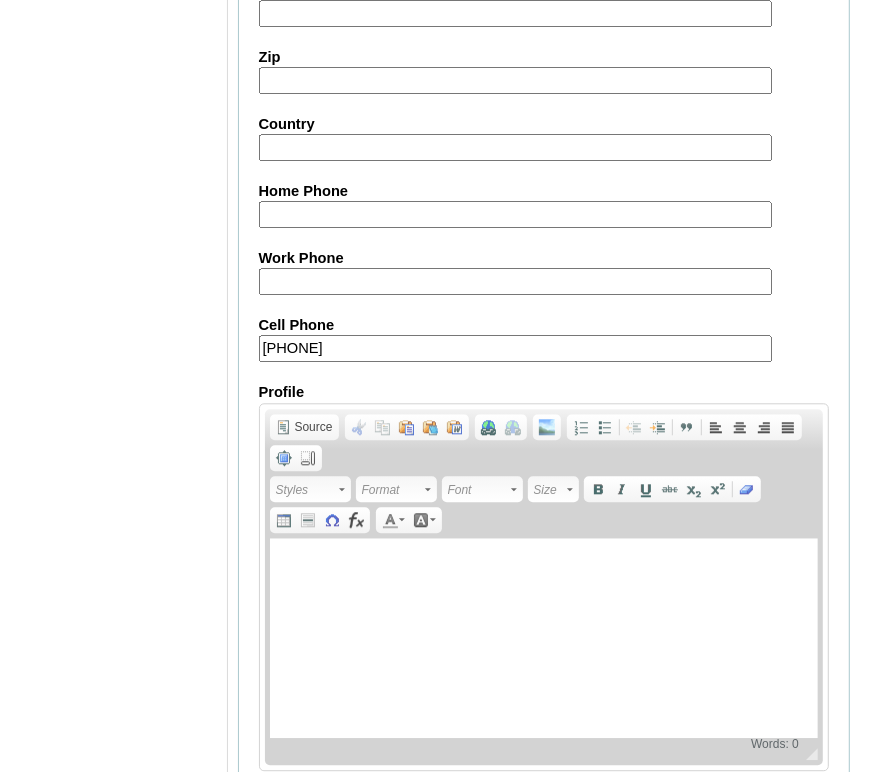 scroll, scrollTop: 2428, scrollLeft: 0, axis: vertical 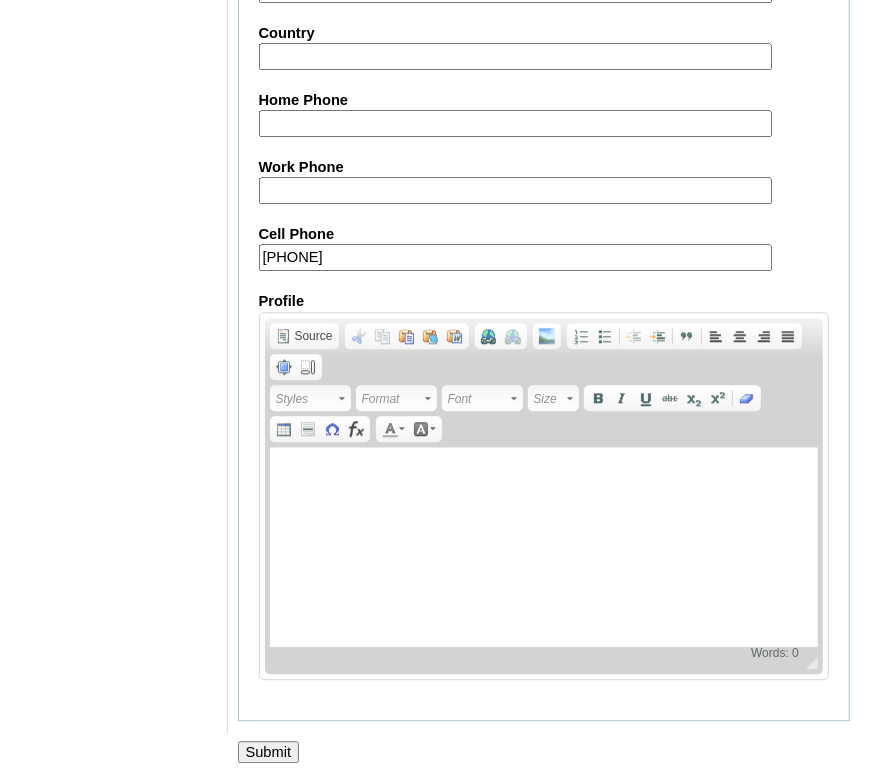 click on "Submit" at bounding box center (269, 752) 